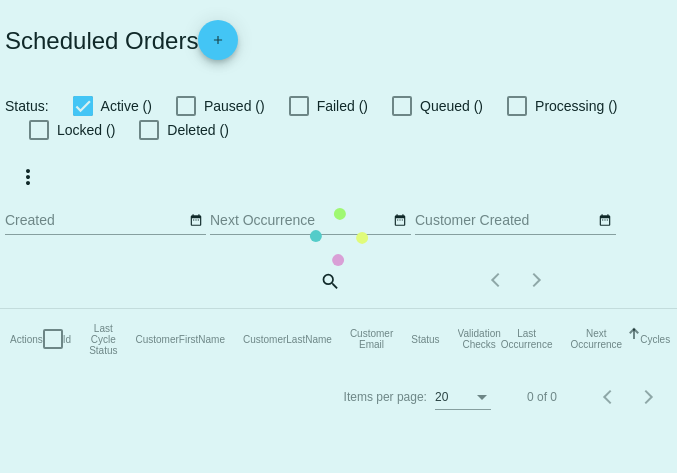 scroll, scrollTop: 0, scrollLeft: 0, axis: both 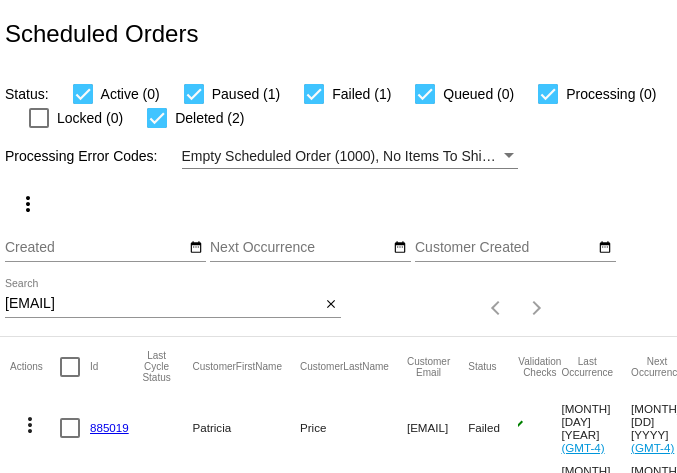 click on "[EMAIL]" at bounding box center (162, 304) 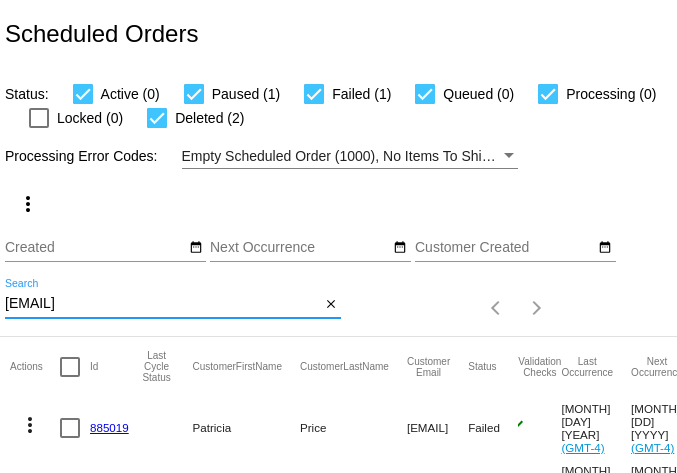 click on "[EMAIL]" at bounding box center [162, 304] 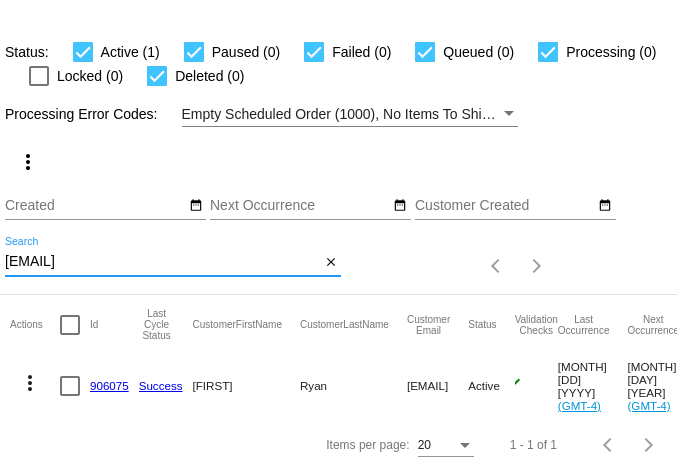 scroll, scrollTop: 54, scrollLeft: 0, axis: vertical 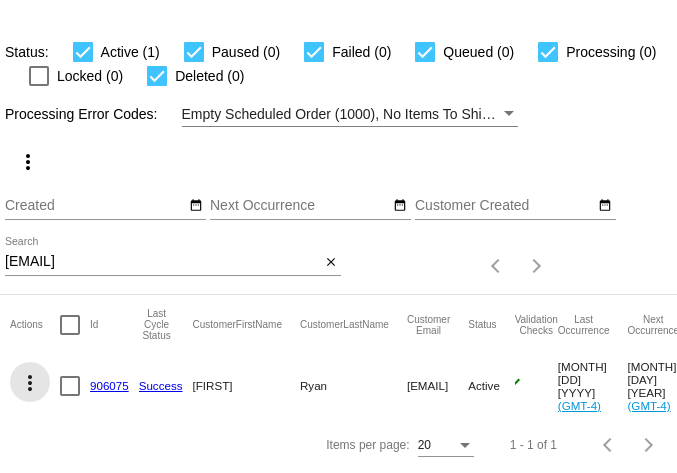 click on "more_vert" at bounding box center (30, 383) 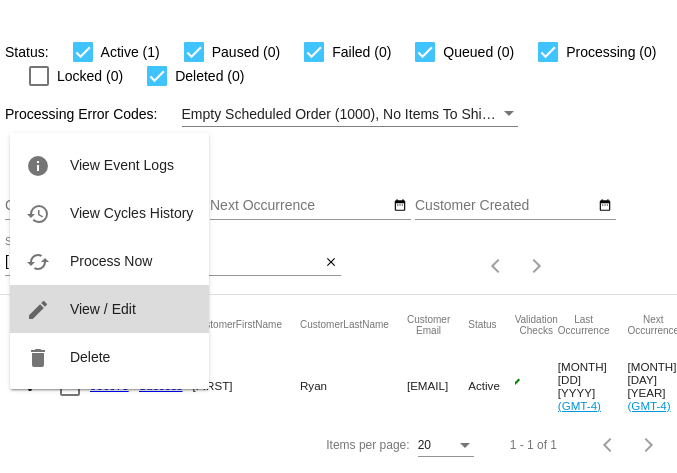 click on "edit
View / Edit" at bounding box center [109, 309] 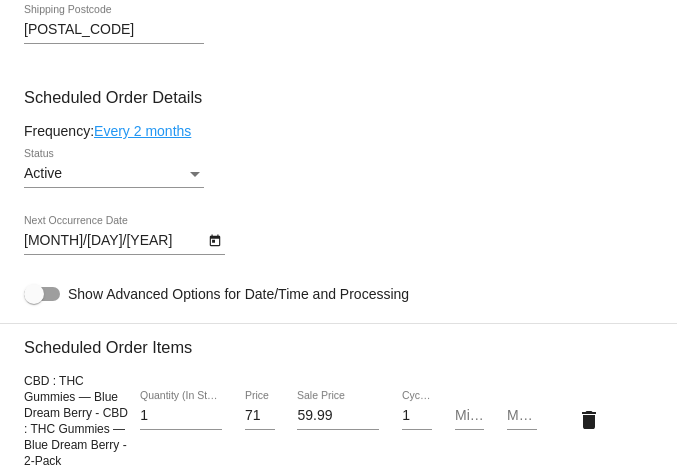 scroll, scrollTop: 1240, scrollLeft: 0, axis: vertical 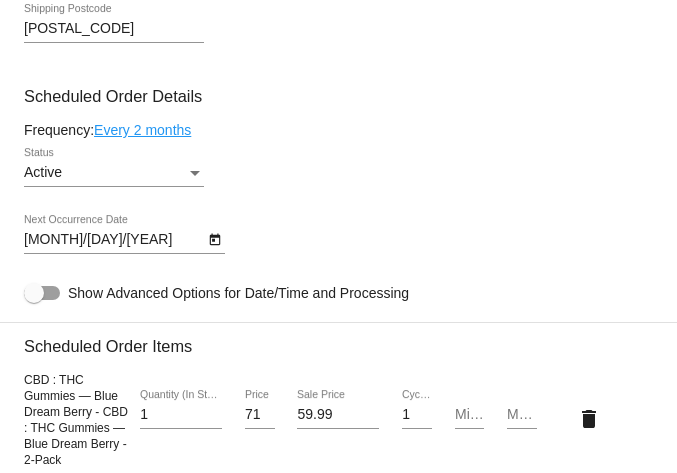 click on "arrow_back
Scheduled Order #[NUMBER]
Active
more_vert
Last Processing Cycle
ID:
[ID] -
view last cycle details
Status:
Success
view processing logs
Last Occurrence:
[MM]/[DD]/[YYYY] [HH]:[MM]:[SS] GMT[TZ]
Validation Checks
check
Payment Method set
check
Payment Integration set" at bounding box center (338, 236) 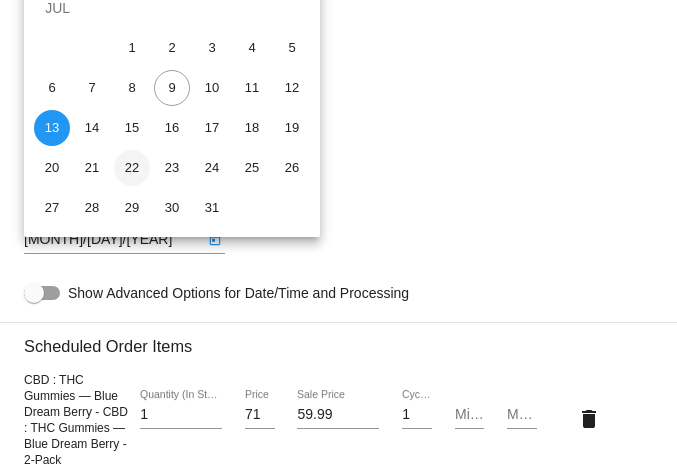 click on "22" at bounding box center [132, 168] 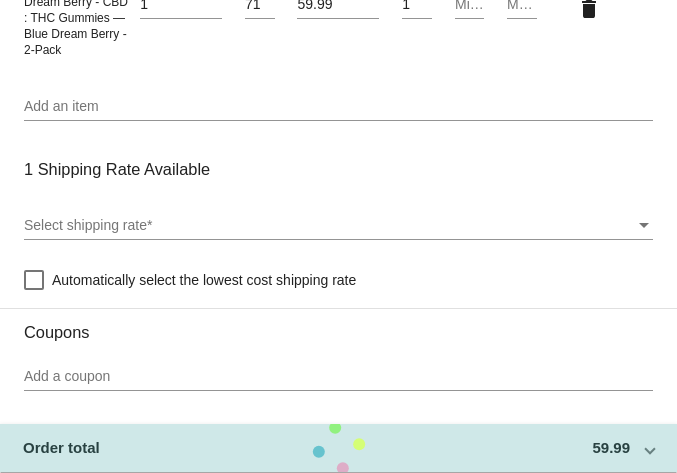 scroll, scrollTop: 2022, scrollLeft: 0, axis: vertical 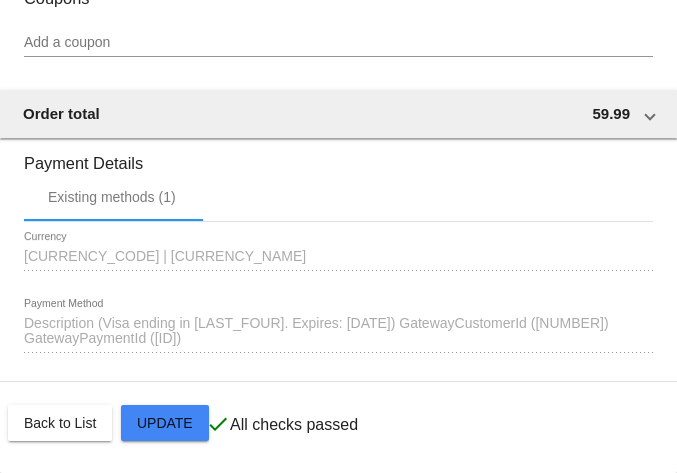 click on "Customer
[CUSTOMER_ID]: [FIRST] [LAST]
[EMAIL]
Customer Shipping
Enter Shipping Address Select A Saved Address (0)
[FIRST]
Shipping First Name
[LAST]
Shipping Last Name
[COUNTRY] | [COUNTRY_NAME]
Shipping Country
[STREET_1]
Shipping Street 1
Shipping Street 2
[CITY]
Shipping City
[STATE] | [STATE_NAME]
Shipping State
[POSTAL_CODE]
Shipping Postcode
Scheduled Order Details
Frequency:
Every [NUMBER] months
Active
Status
[NUMBER]" at bounding box center [338, -460] 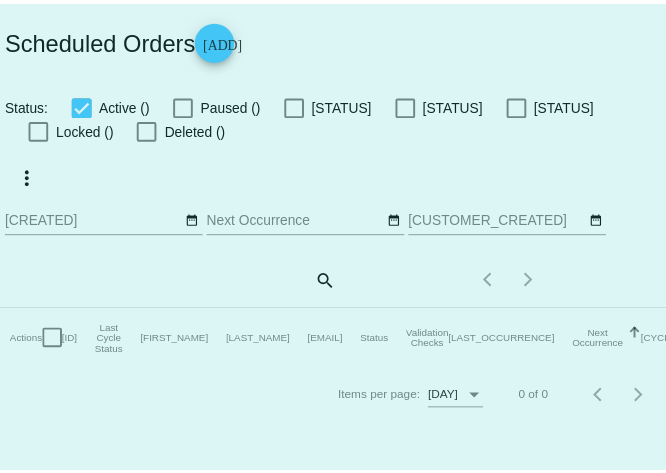 scroll, scrollTop: 0, scrollLeft: 0, axis: both 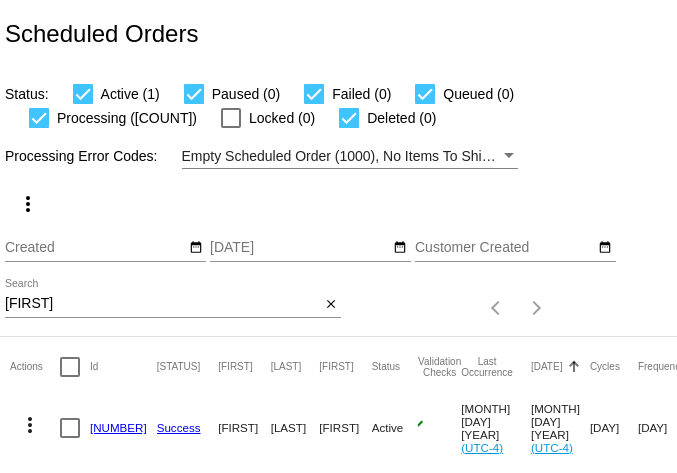 click on "[FIRST]" at bounding box center [162, 304] 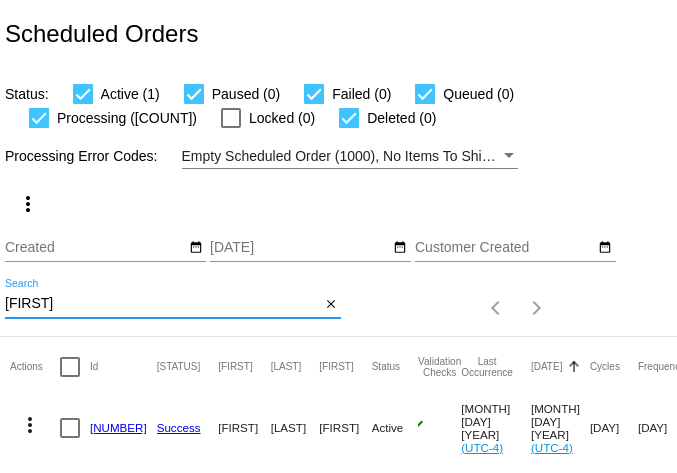 click on "[FIRST]" at bounding box center (162, 304) 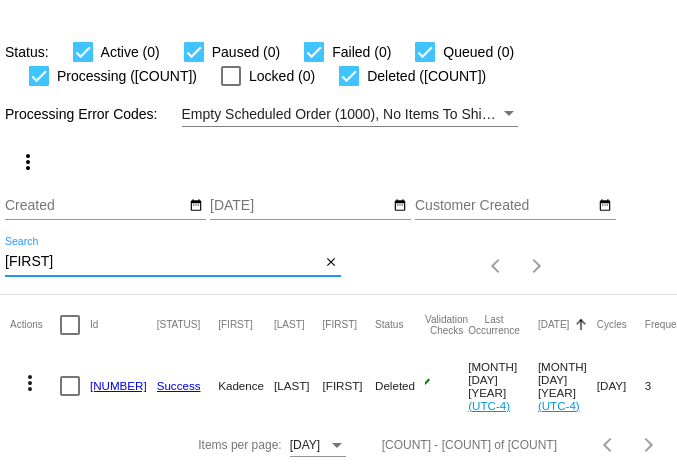 scroll, scrollTop: 54, scrollLeft: 0, axis: vertical 